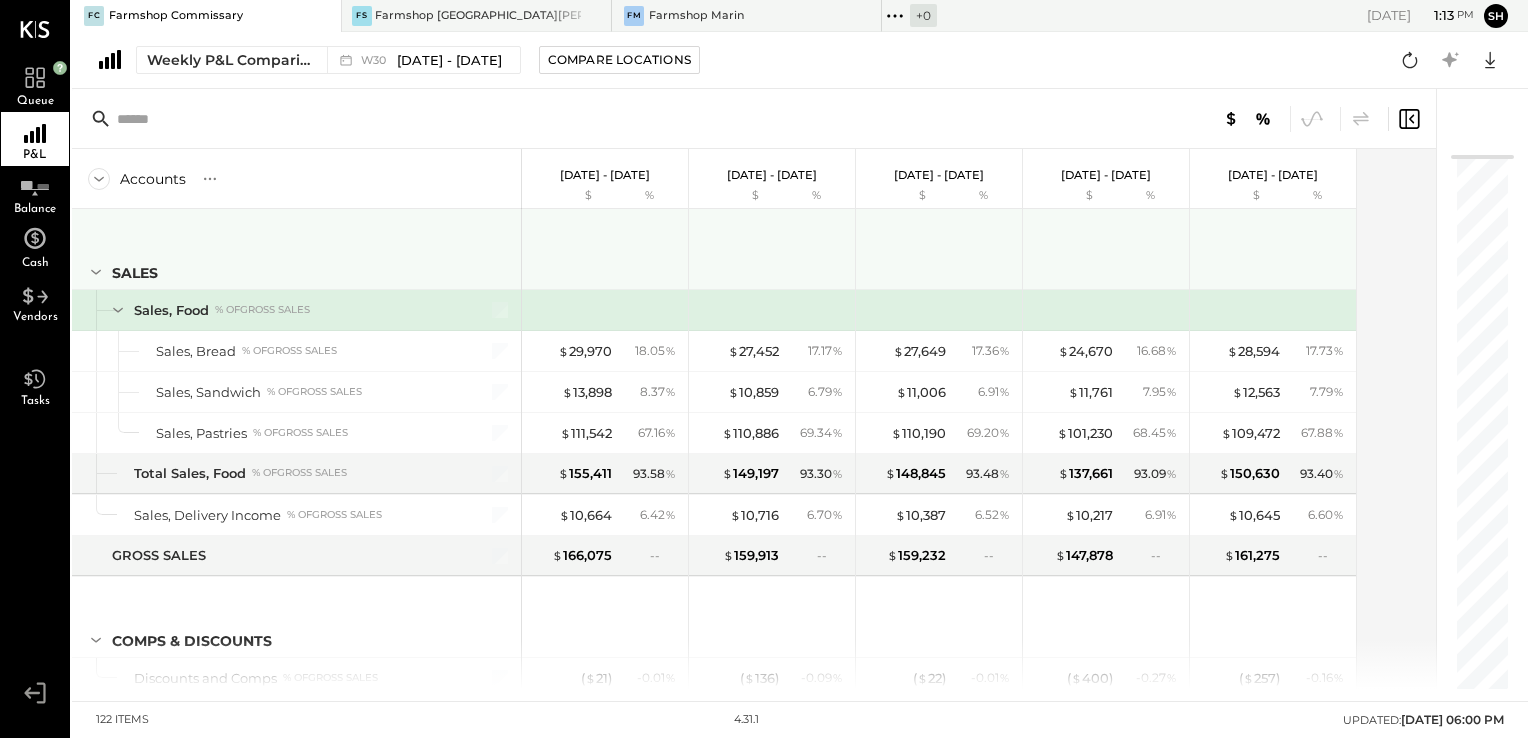 scroll, scrollTop: 0, scrollLeft: 0, axis: both 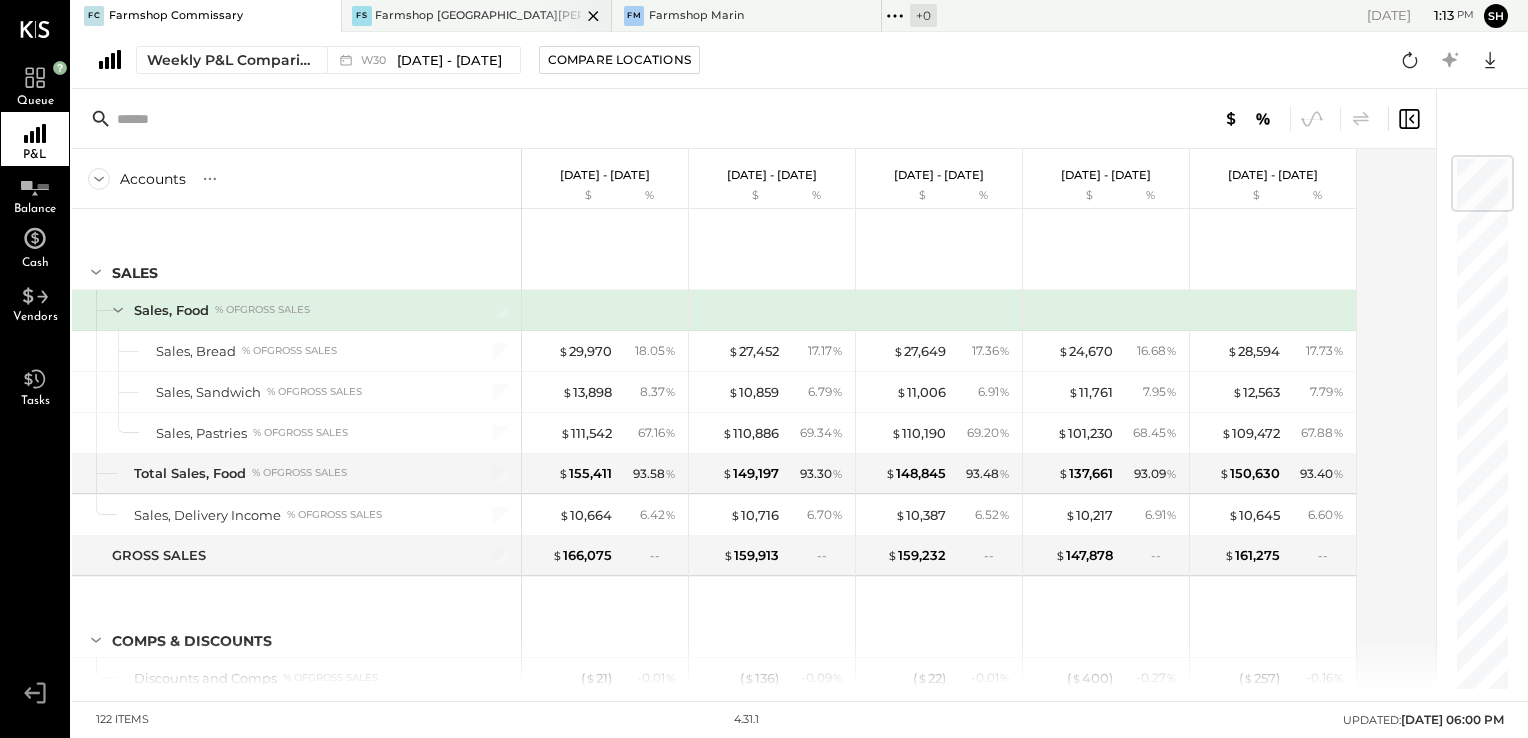click on "FS Farmshop Santa Monica" at bounding box center (461, 16) 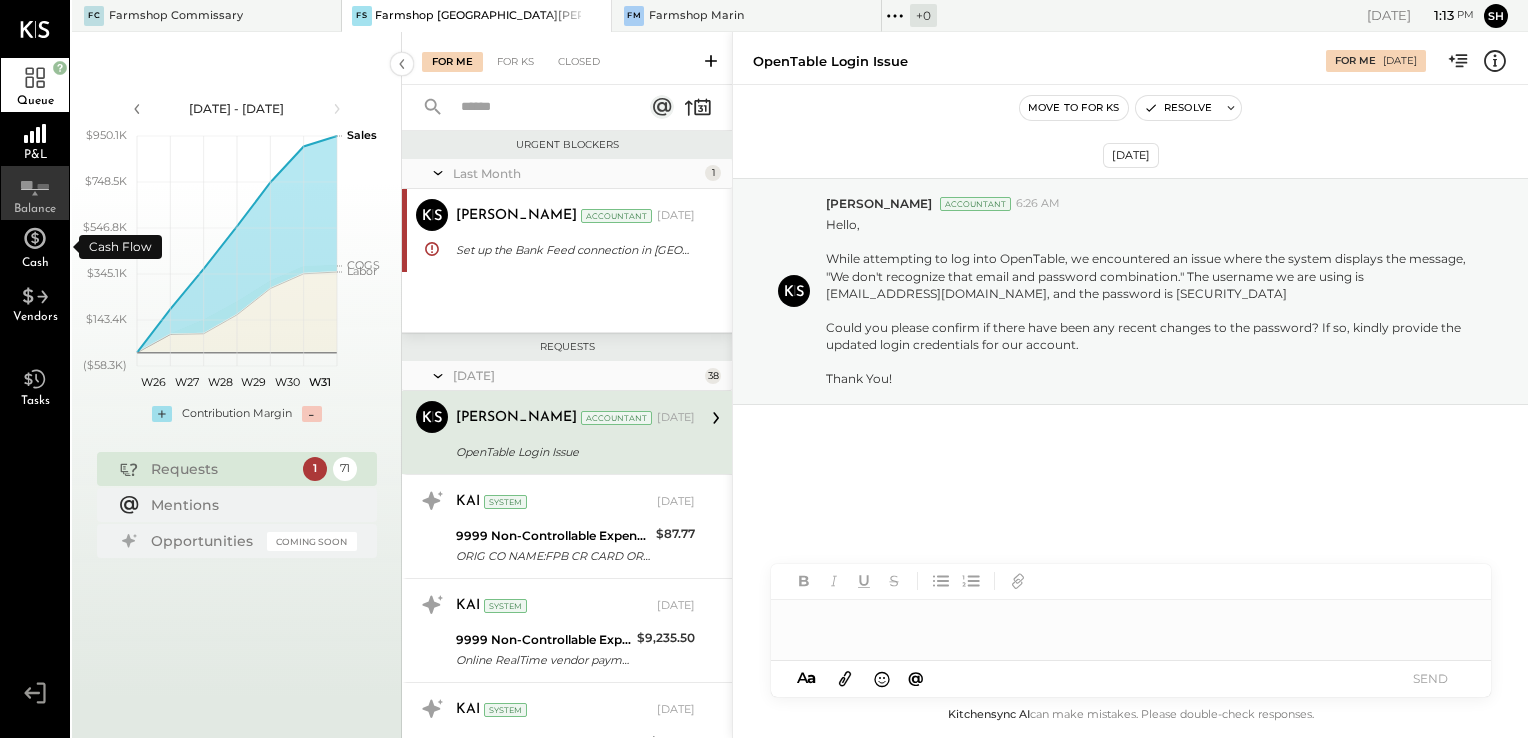 click 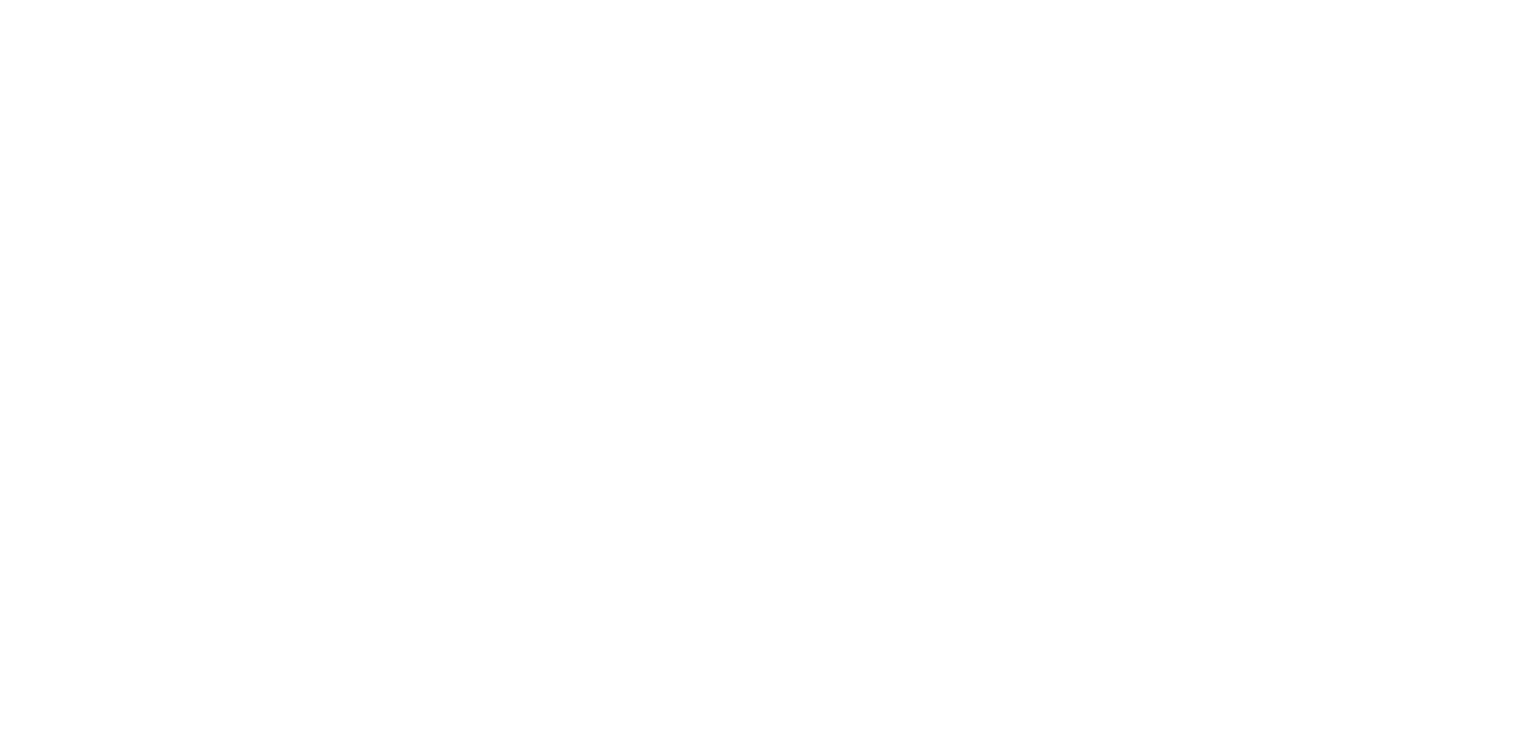 scroll, scrollTop: 0, scrollLeft: 0, axis: both 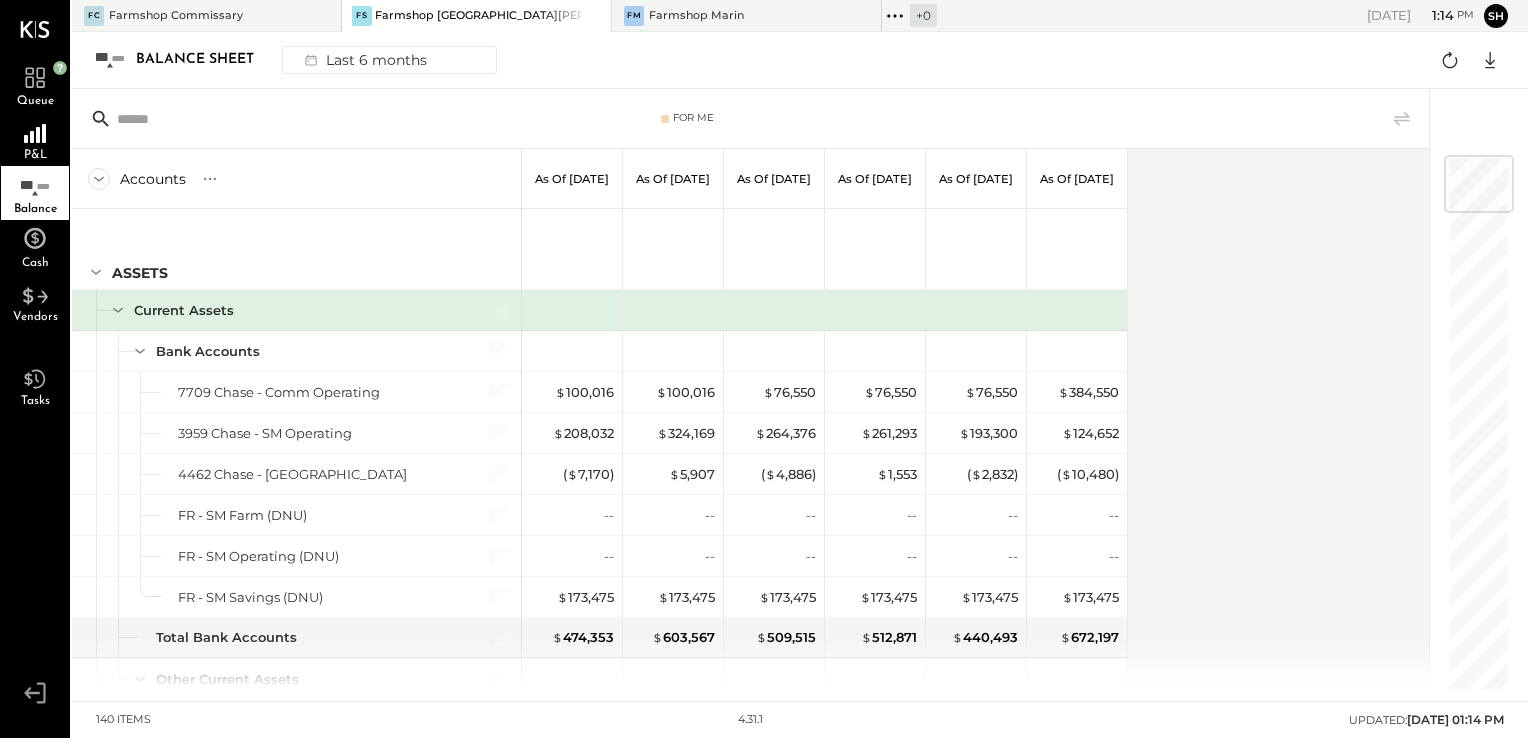 click on "Queue P&L Balance Cash Vendors Tasks FC Farmshop Commissary FS Farmshop [GEOGRAPHIC_DATA][PERSON_NAME] FM Farmshop Marin + 0 Pinned Locations  ( 3 ) Farmshop Commissary Farmshop [GEOGRAPHIC_DATA][PERSON_NAME] Marin No locations detected [DATE]   1 : 14   pm sh User Profile Balance Sheet Last 6 months Google Sheets Excel For Me Accounts S GL As of [DATE] As of [DATE] As of [DATE] As of [DATE] As of [DATE] As of [DATE] ASSETS Current Assets Bank Accounts 7709 Chase - Comm Operating 3959 Chase - SM Operating 4462 Chase - SM Farm FR - [GEOGRAPHIC_DATA] (DNU) FR - SM Operating (DNU) FR - SM Savings (DNU) Total Bank Accounts Other Current Assets Cash On Hand House Accounts Receivable Unapid Order Credit Card Clearing, Amex Credit Card Clearing, VMD Due From Grub Hub Due From Door Dash Accounts Receivable - Shopify Due From Owner Accounts Receivable - Wholesale Due From FS Santa [PERSON_NAME] Accounts Receivable - Stripe Due From  EZ CATER Undeposited Funds Inventory, Food, Restaurant Inventory, Food, Market $ $" at bounding box center (764, 369) 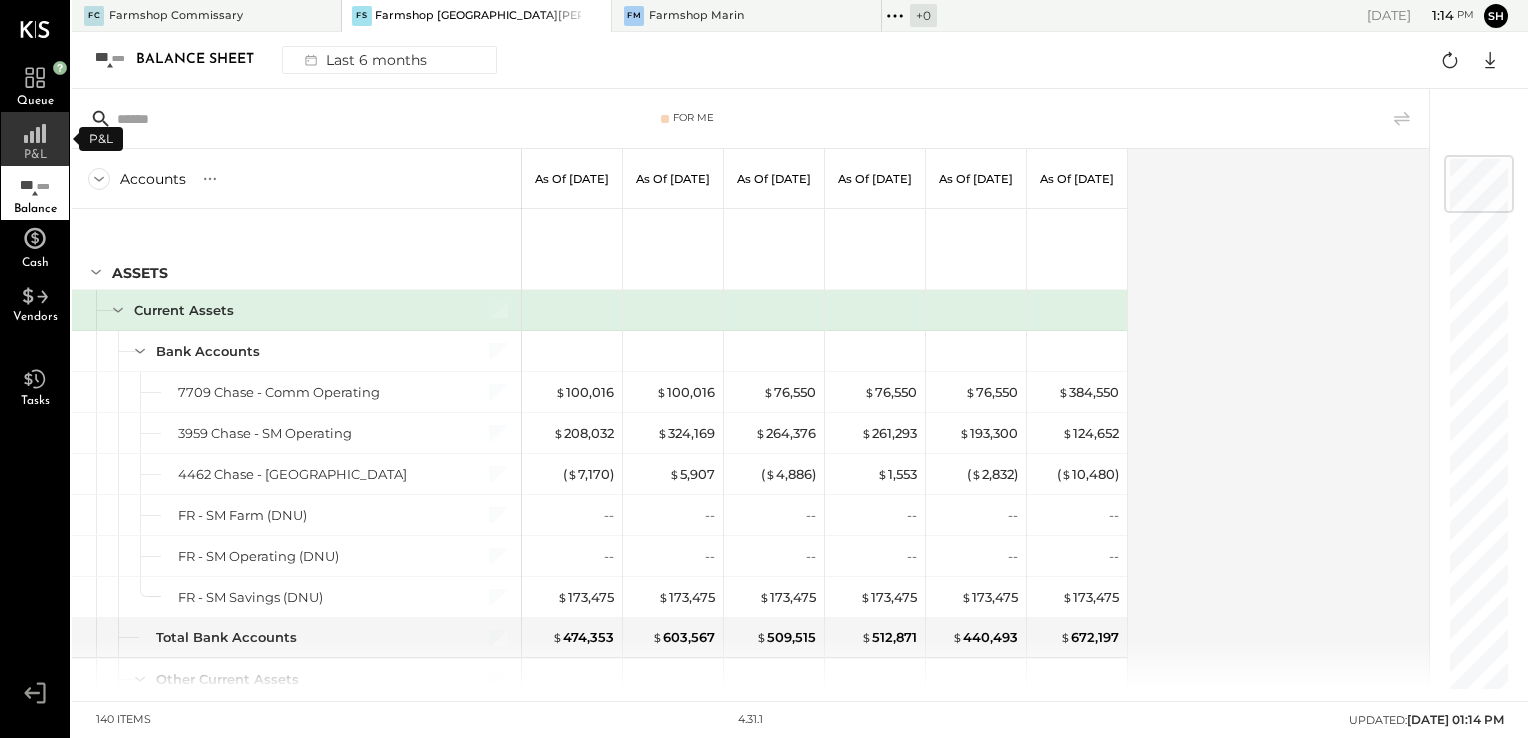 click 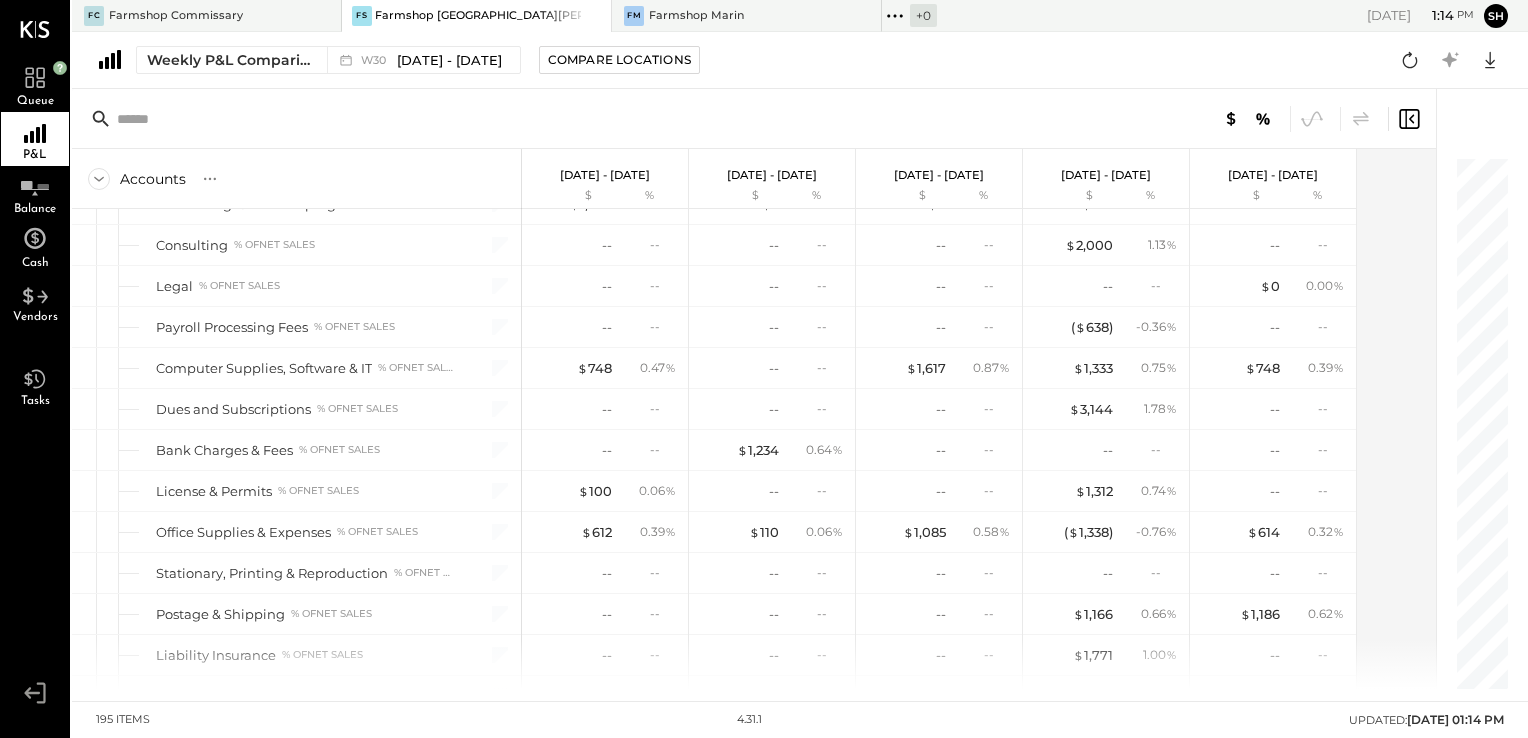 scroll, scrollTop: 5447, scrollLeft: 0, axis: vertical 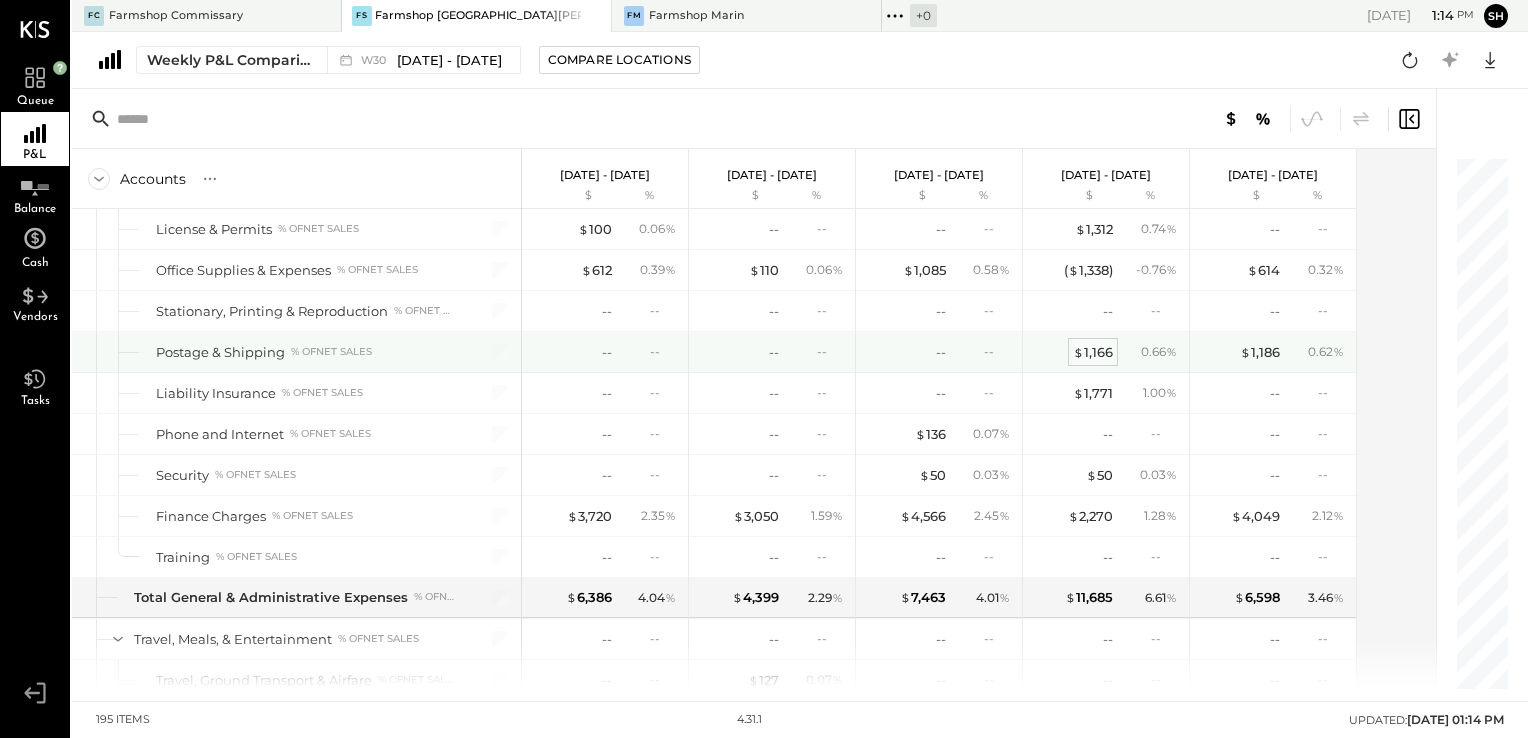 click on "$ 1,166" at bounding box center [1093, 352] 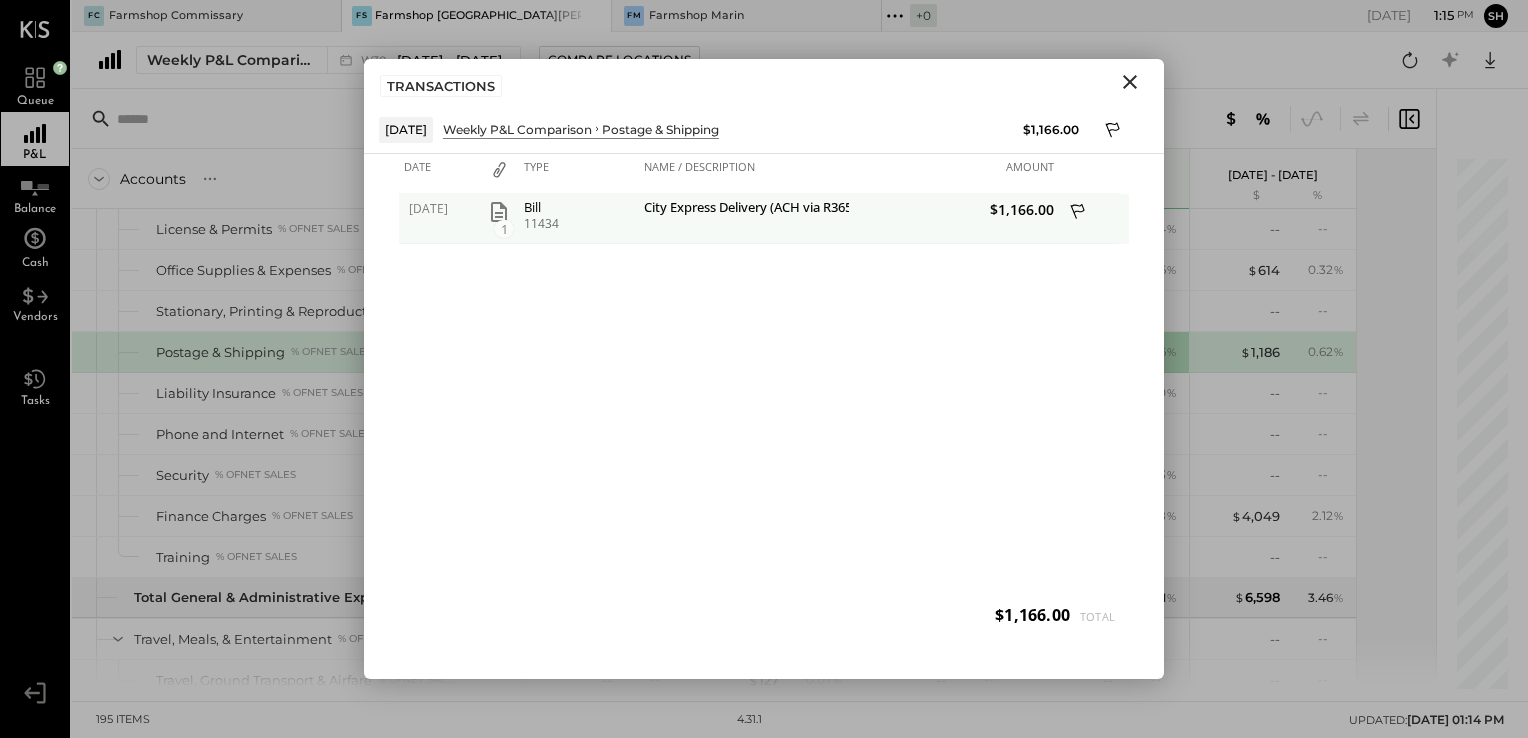 click 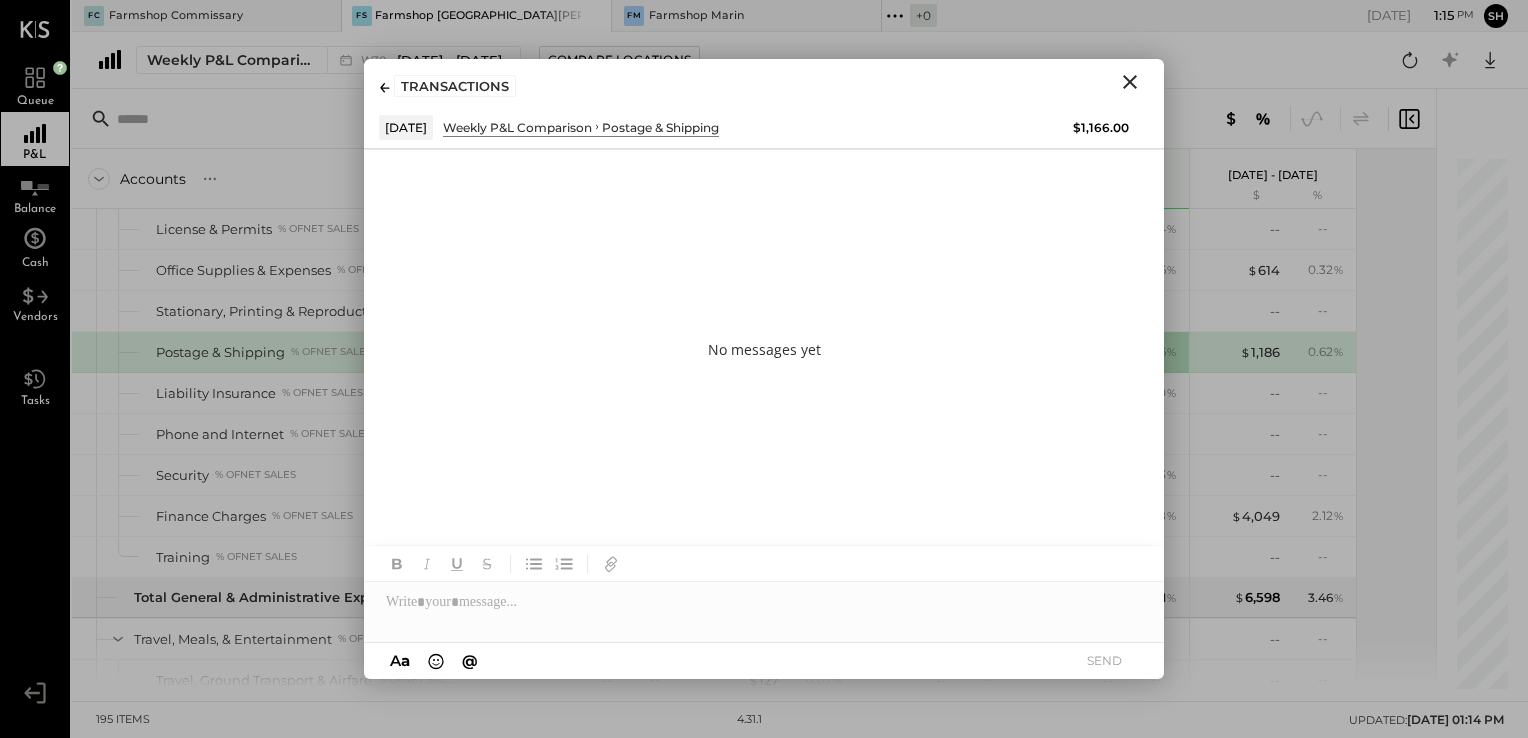 click 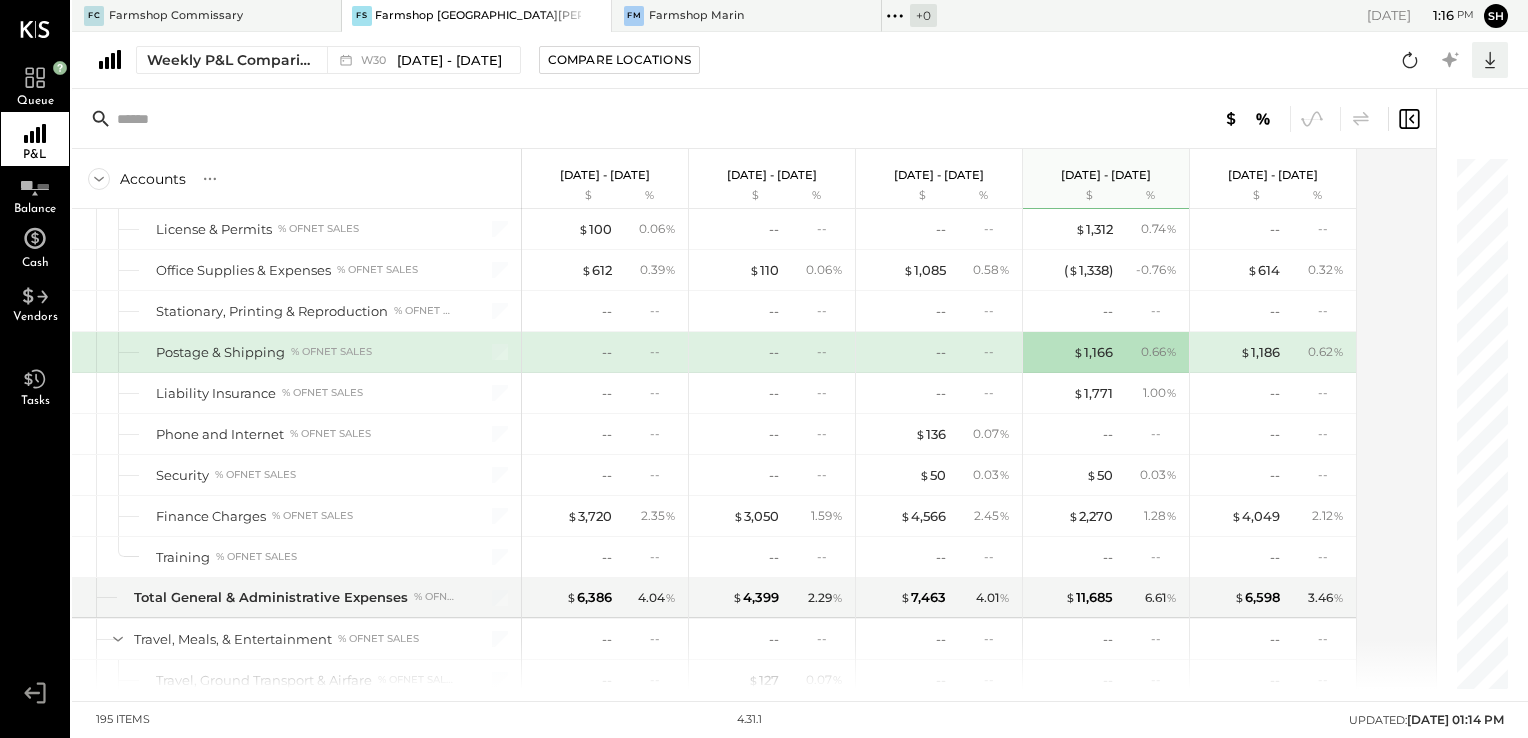 click 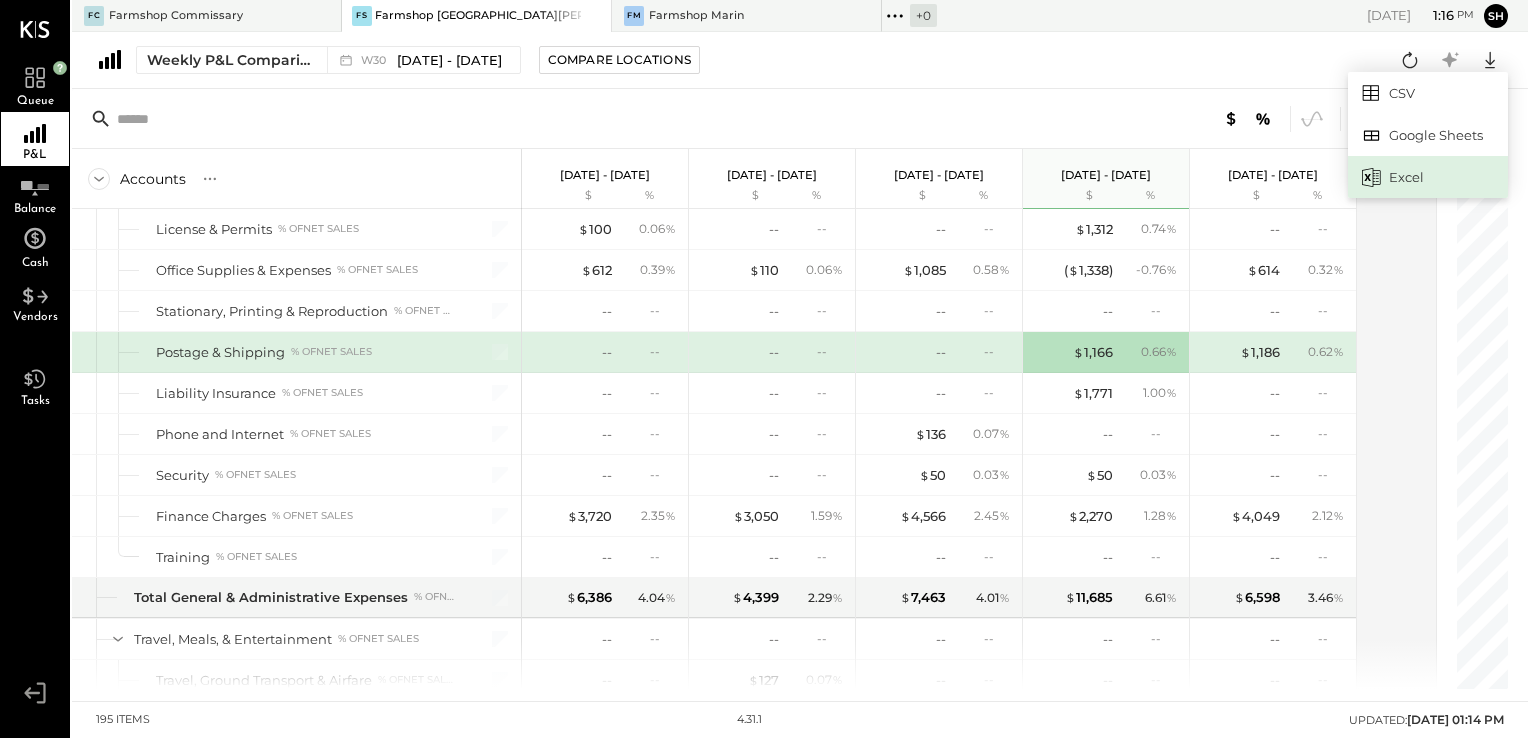 click on "Excel" at bounding box center [1428, 177] 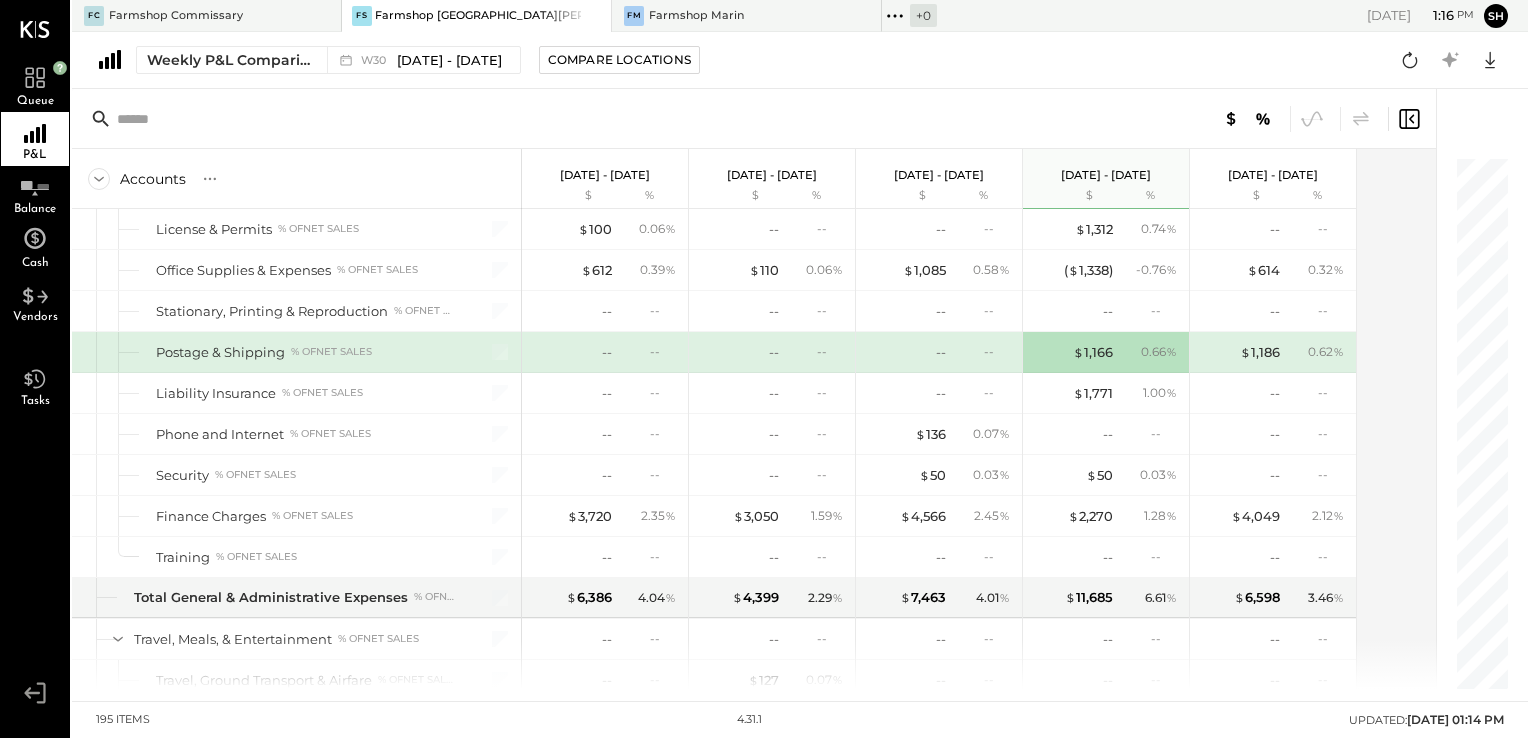 click at bounding box center [1472, 389] 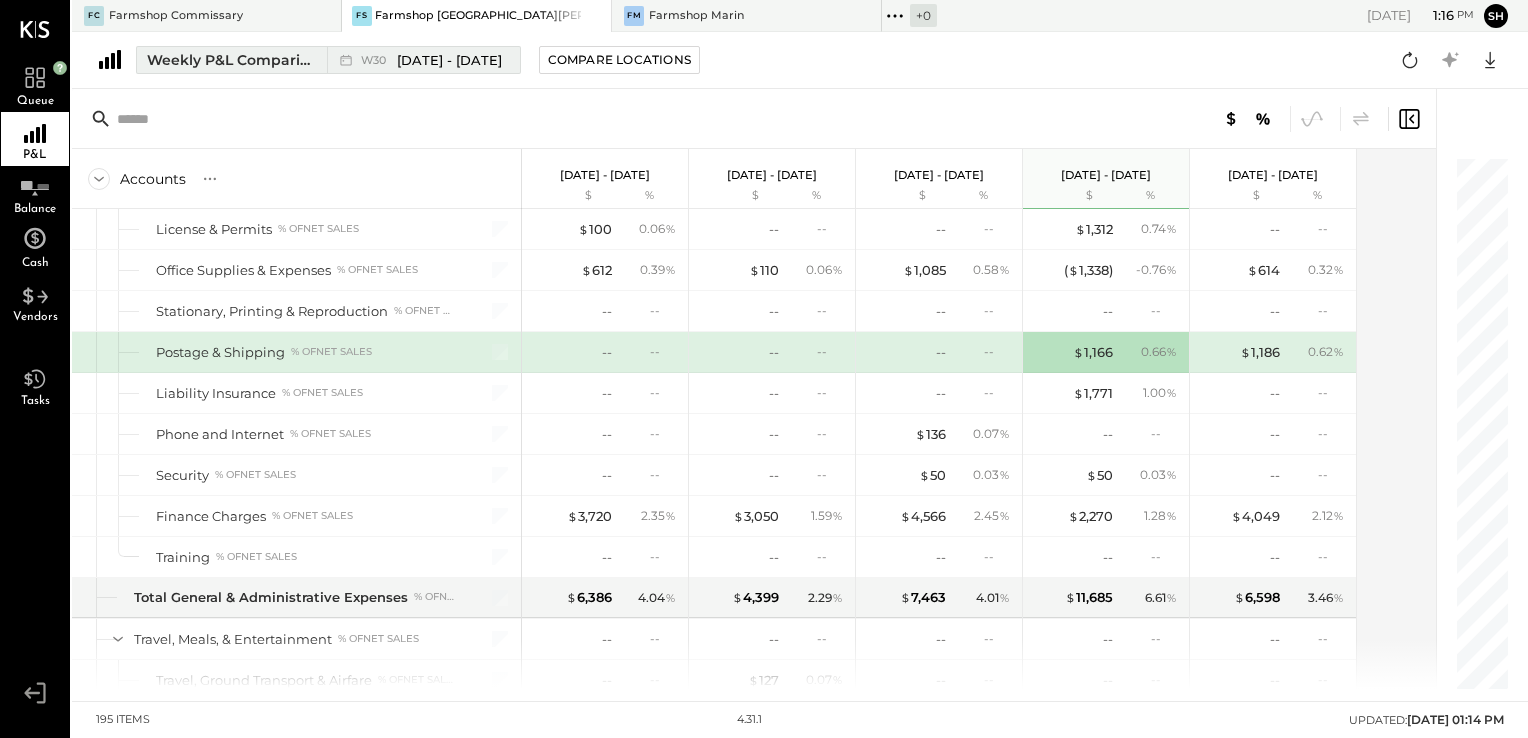 click on "[DATE] - [DATE]" at bounding box center (449, 60) 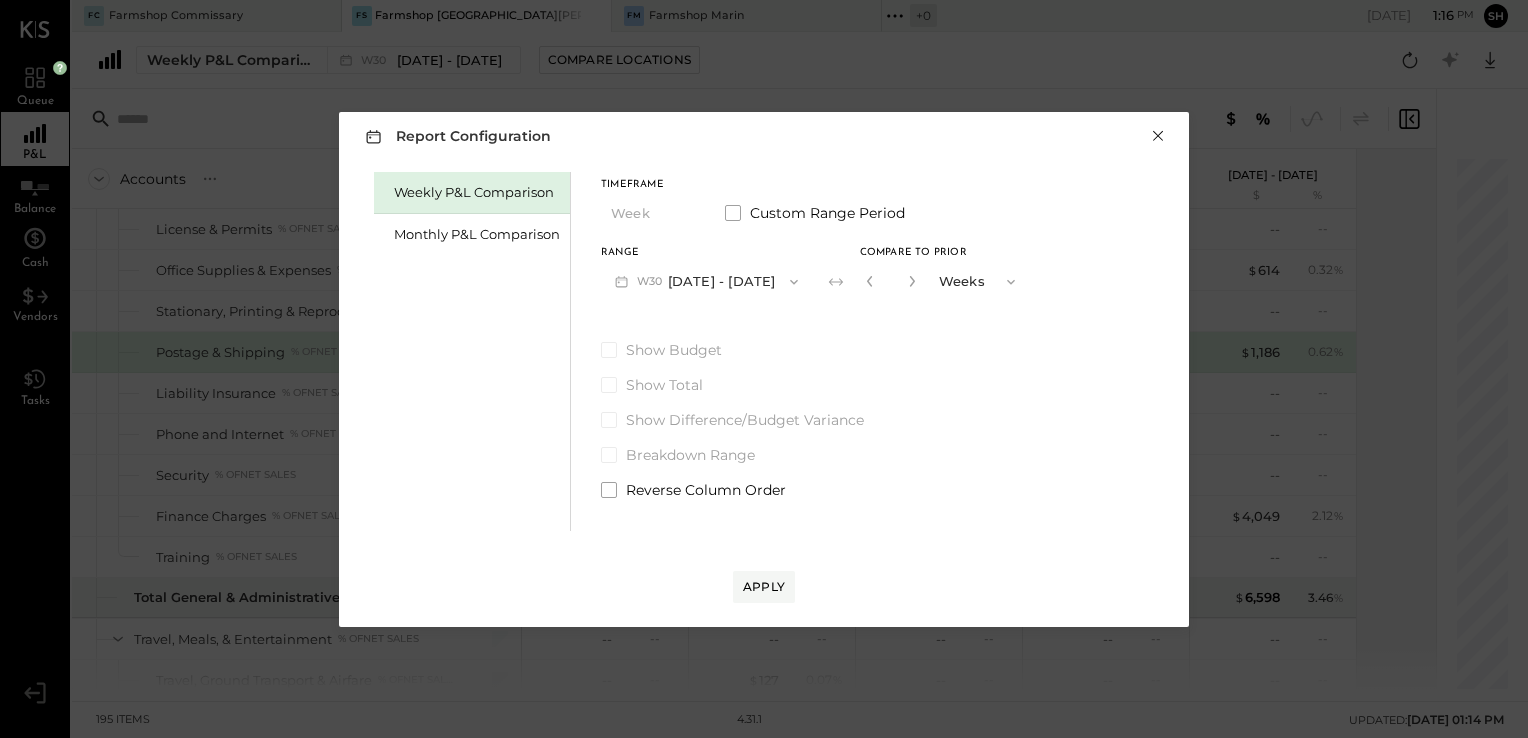 click on "×" at bounding box center (1158, 136) 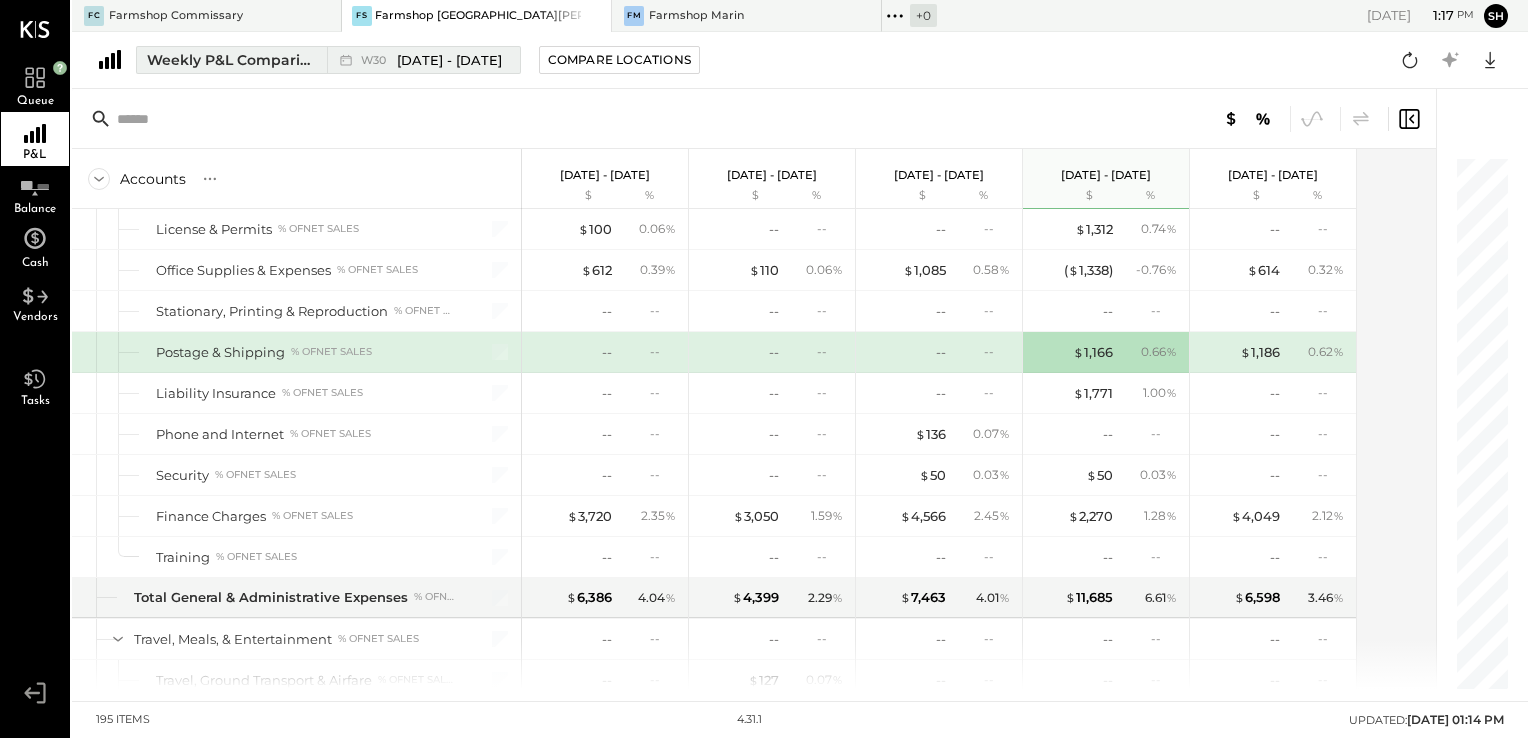 click on "Weekly P&L Comparison" at bounding box center (231, 60) 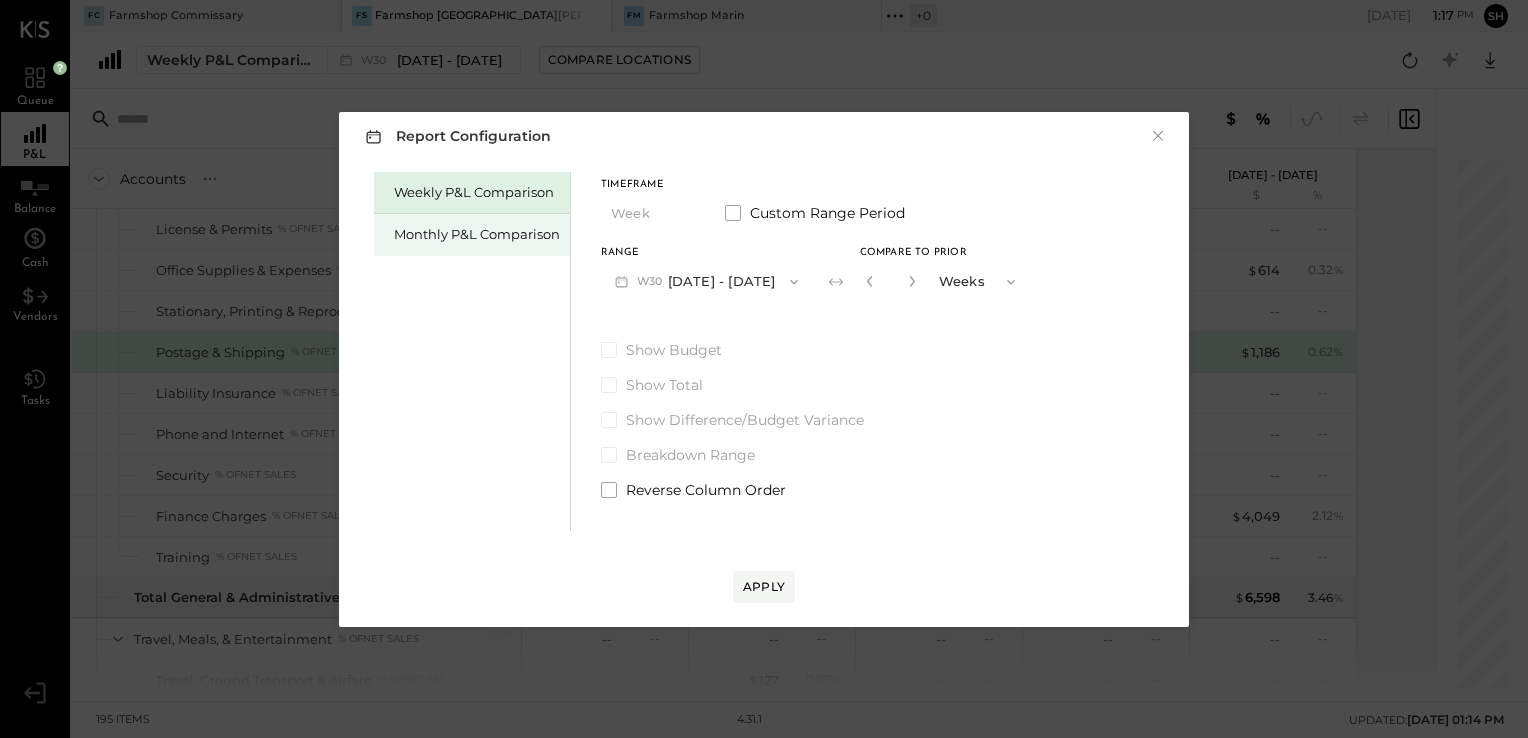 click on "Monthly P&L Comparison" at bounding box center [477, 234] 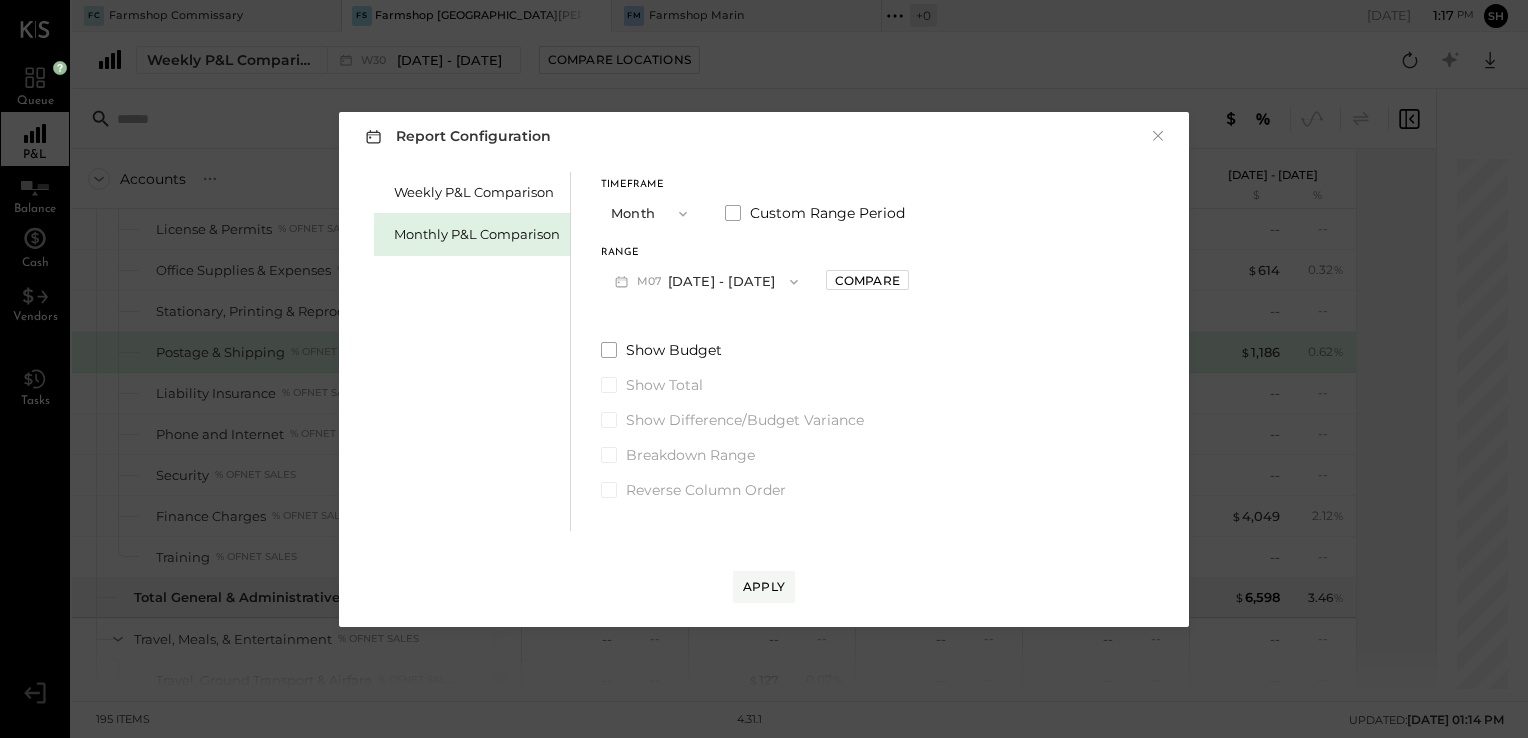 click 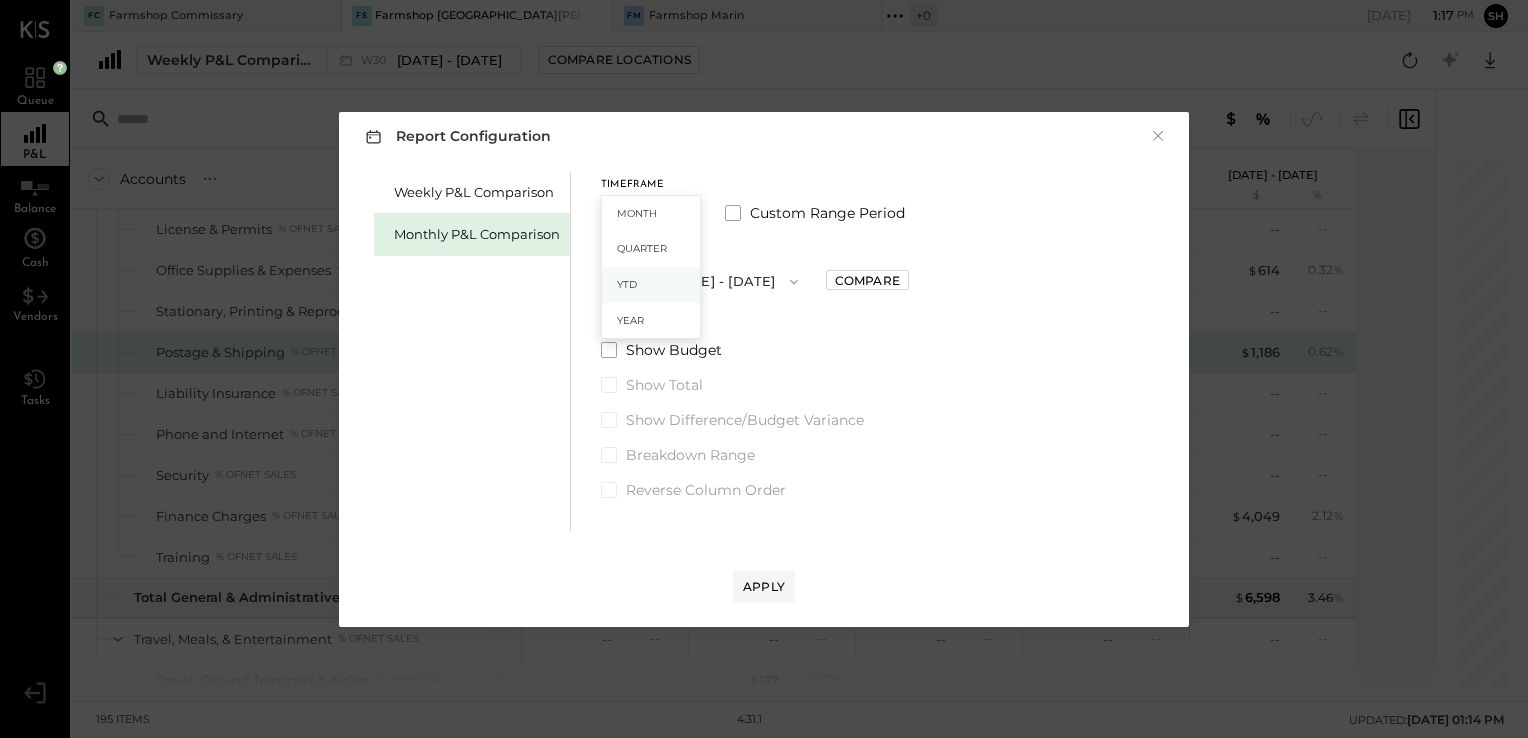click on "YTD" at bounding box center [651, 285] 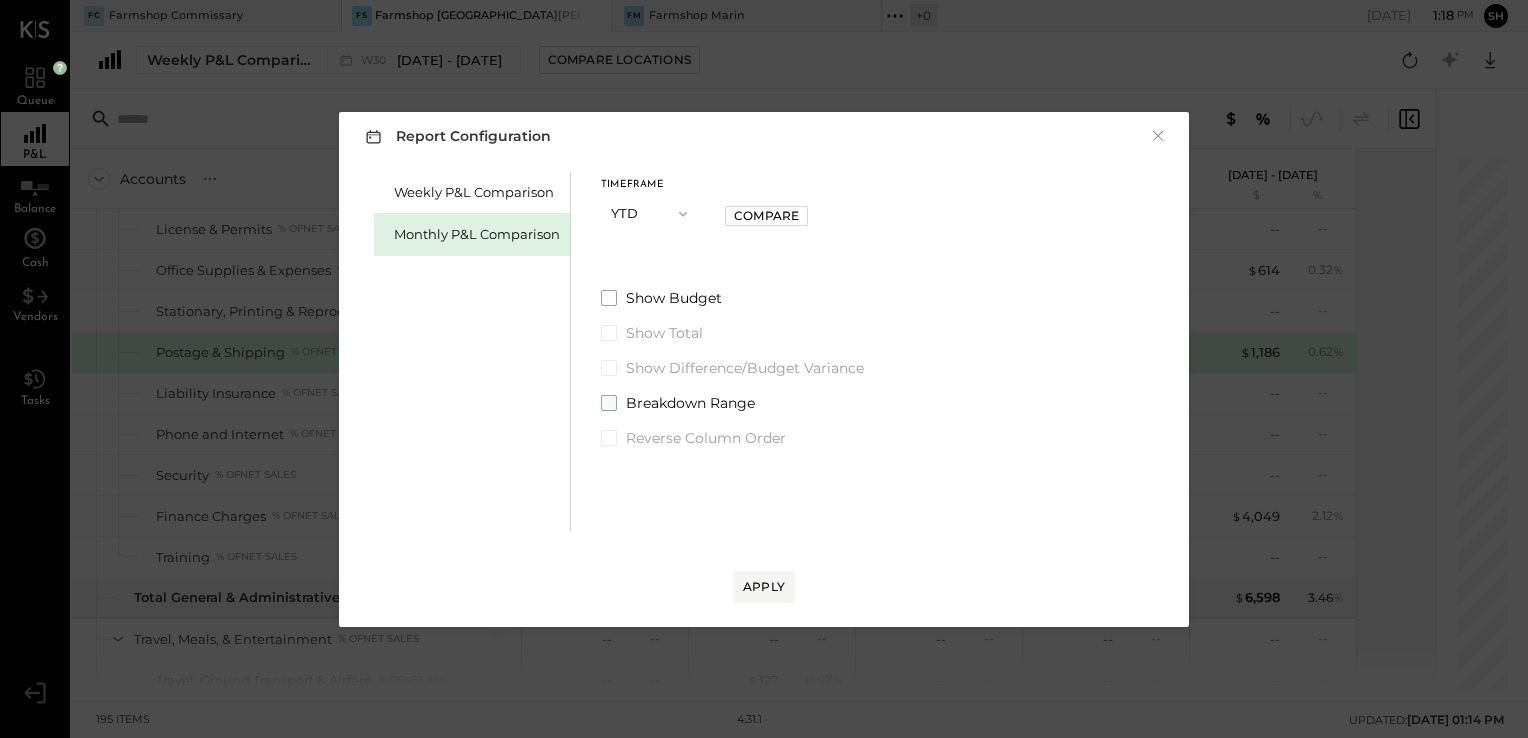 click at bounding box center (609, 403) 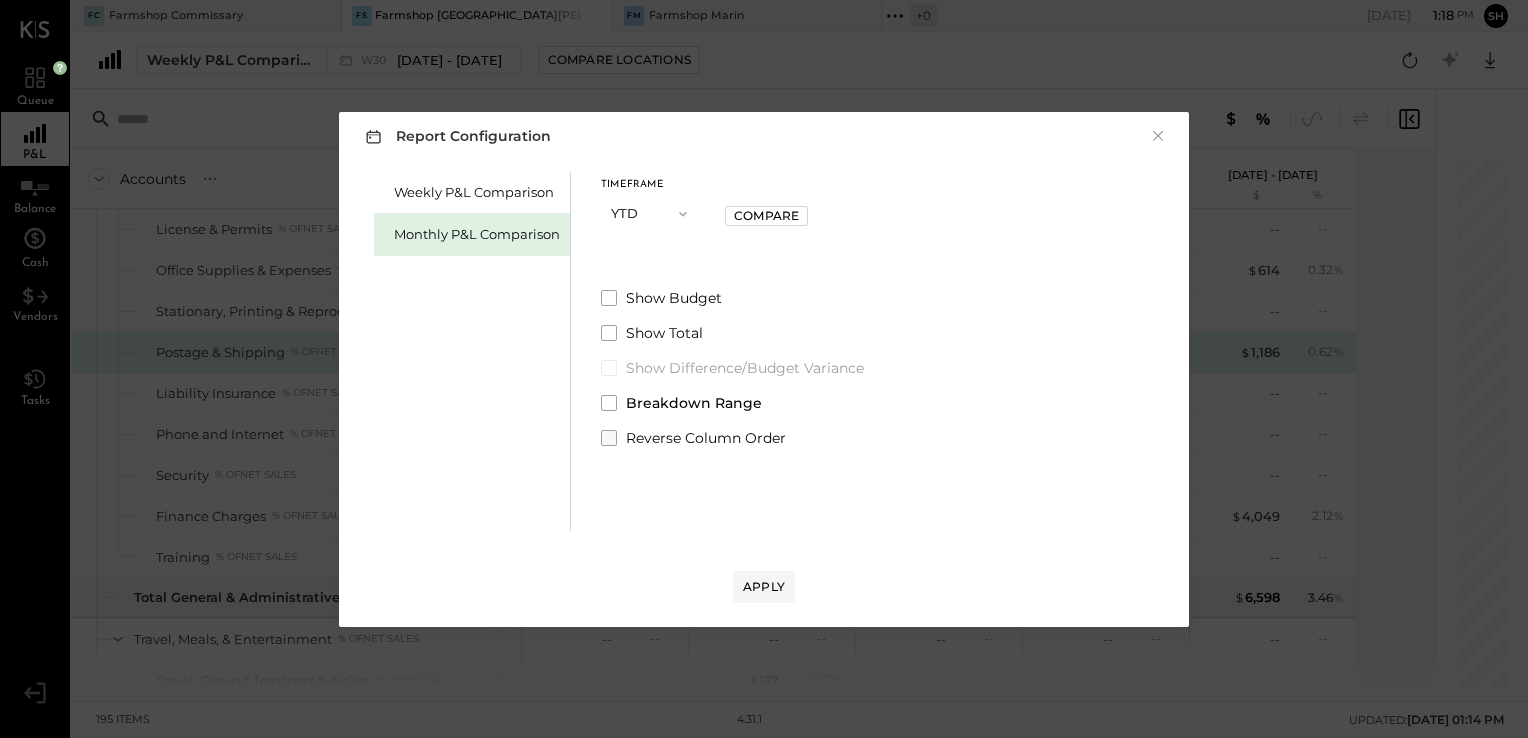 click at bounding box center [609, 438] 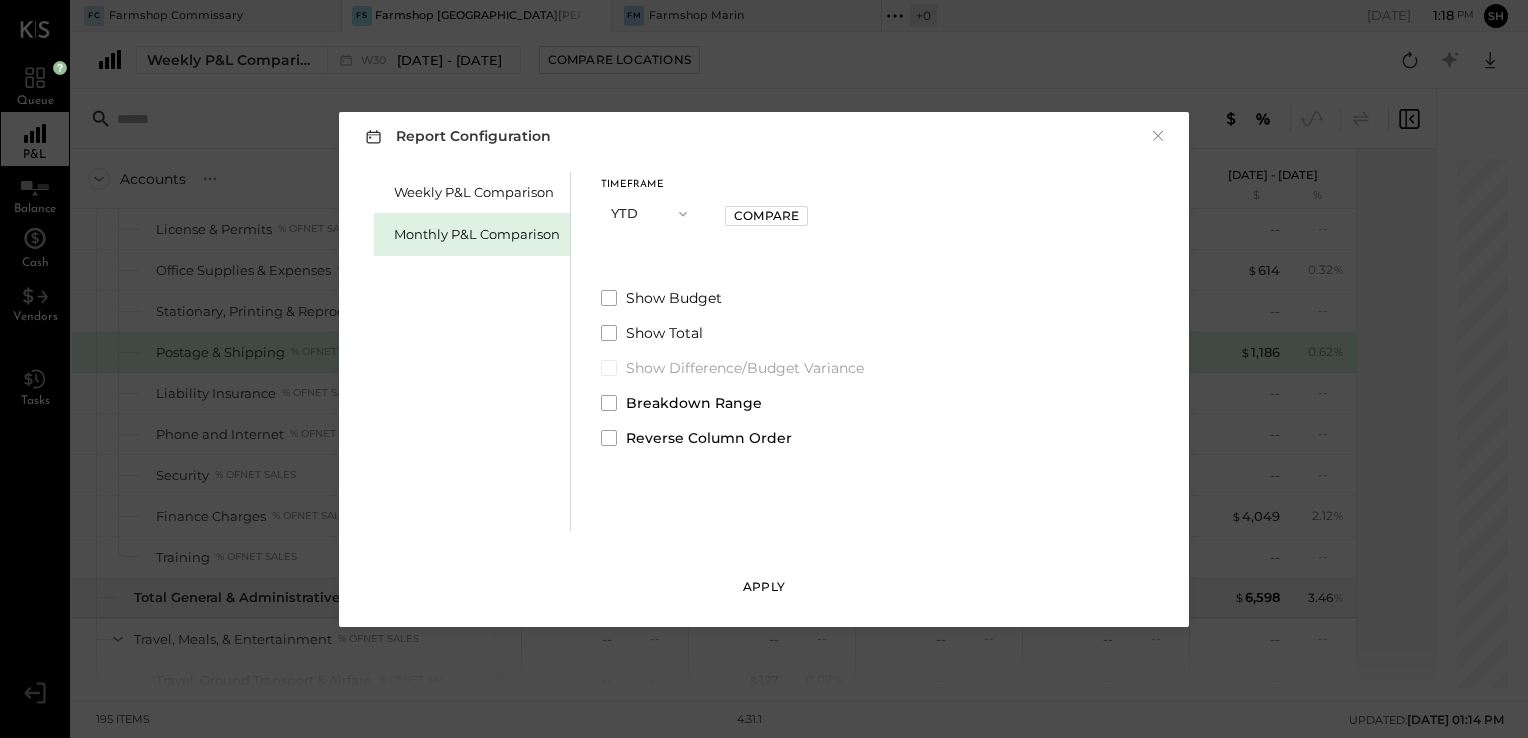 click on "Apply" at bounding box center (764, 586) 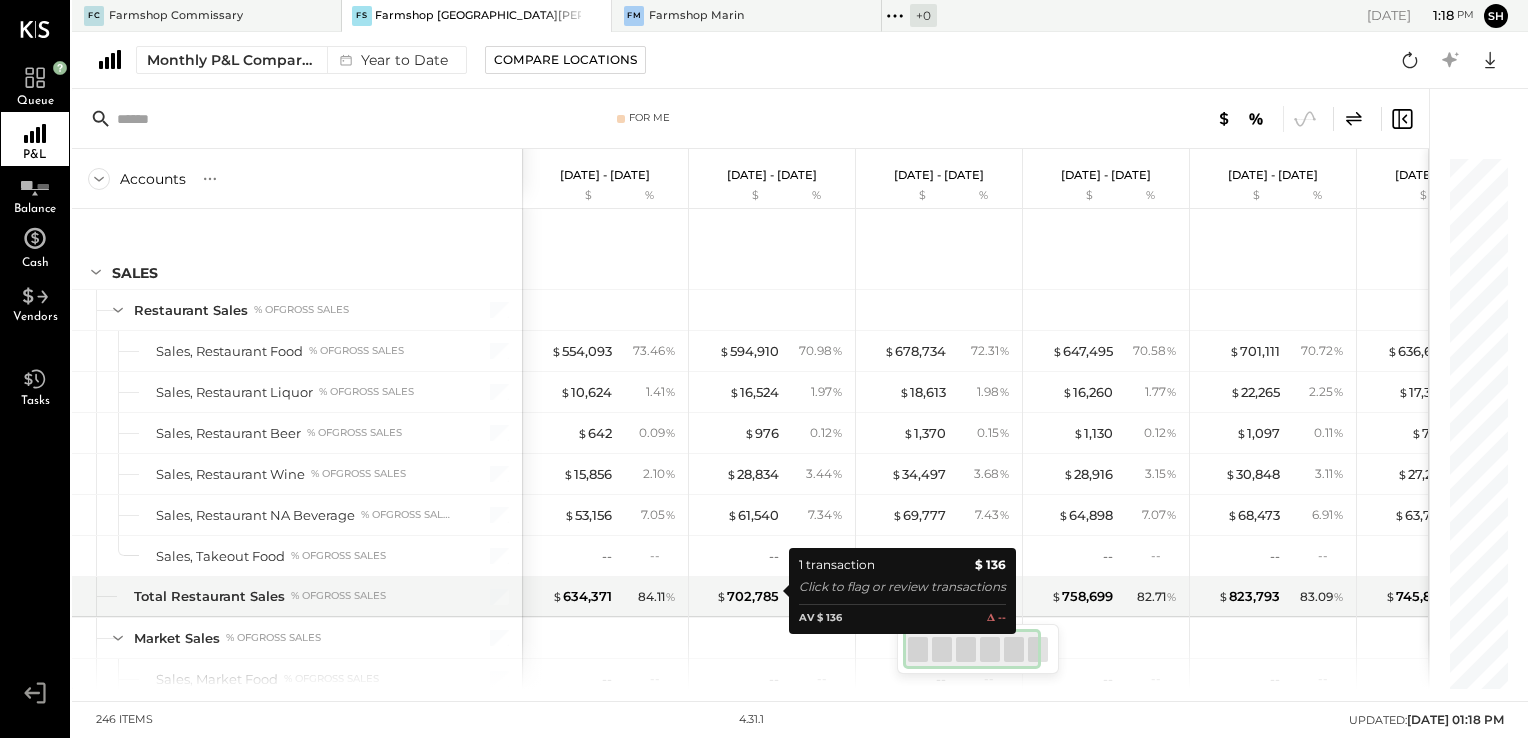 scroll, scrollTop: 7058, scrollLeft: 0, axis: vertical 